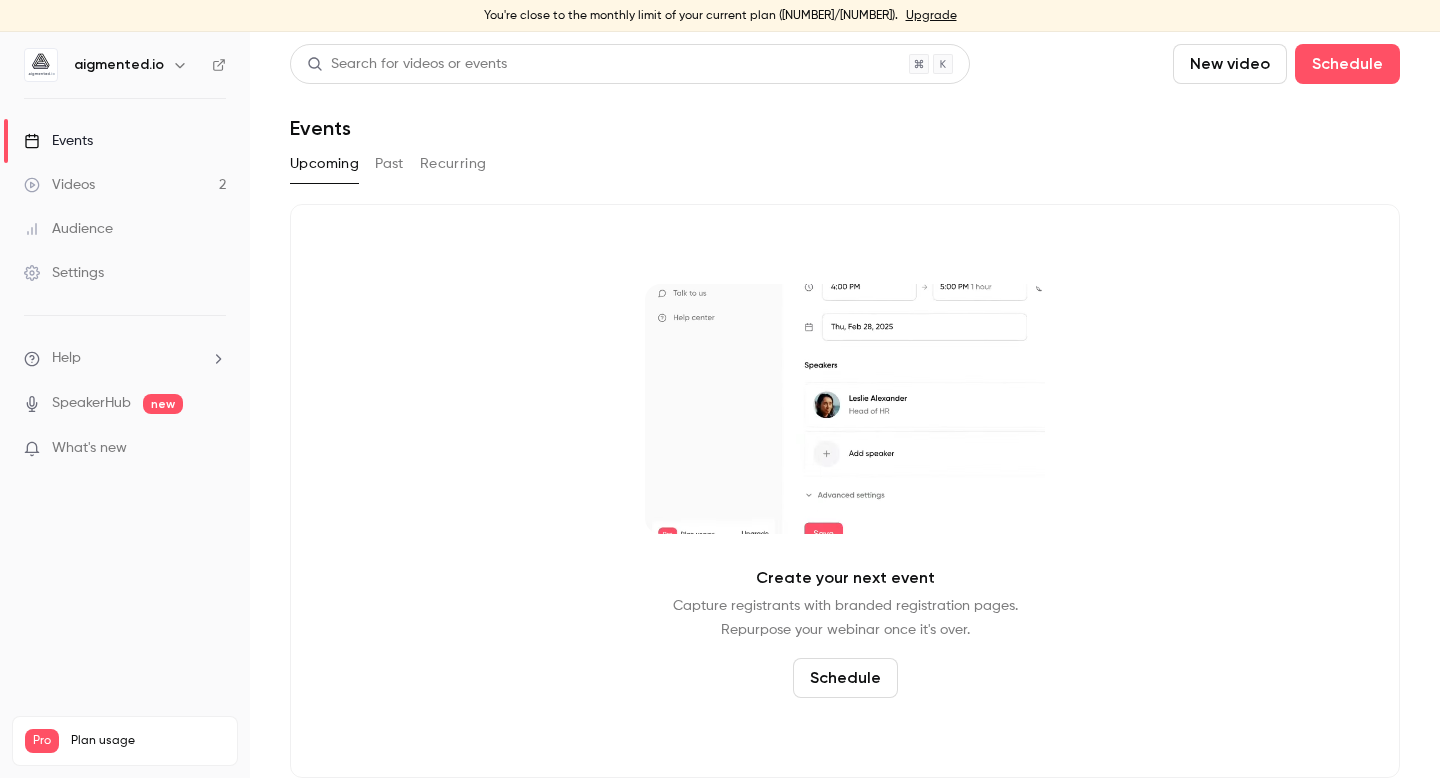 scroll, scrollTop: 0, scrollLeft: 0, axis: both 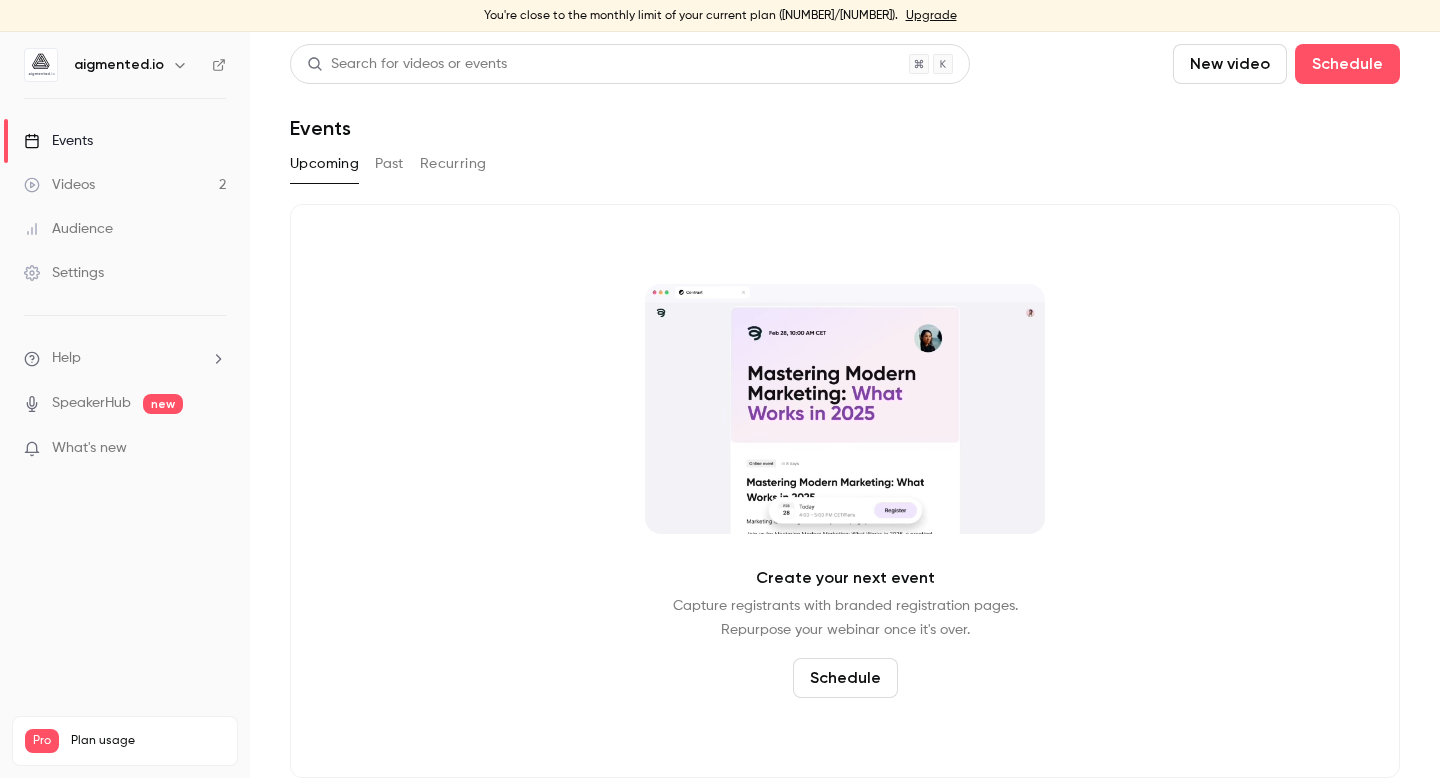 click on "Videos 2" at bounding box center (125, 185) 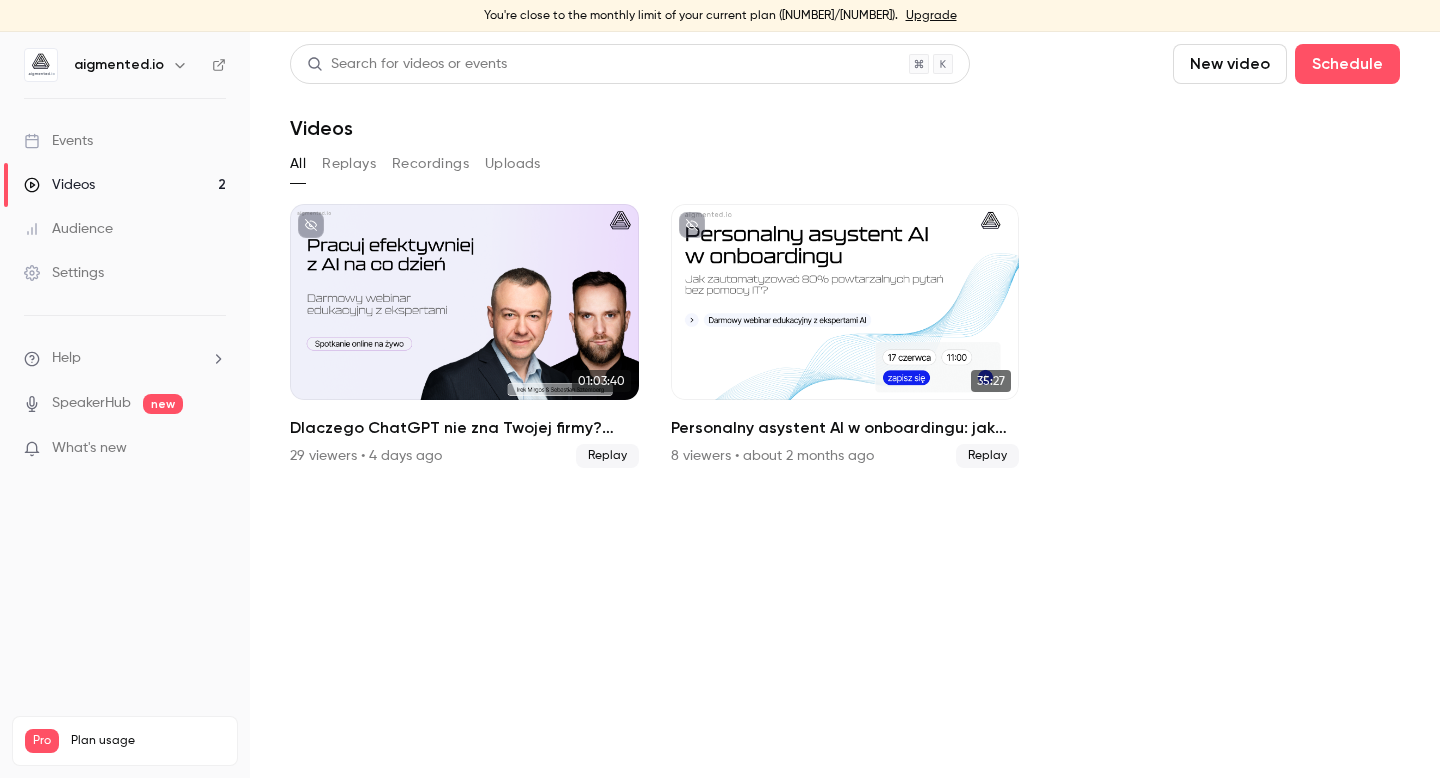 click on "Search for videos or events New video Schedule Videos All Replays Recordings Uploads 01:03:40 Dlaczego ChatGPT nie zna Twojej firmy? Praktyczny przewodnik przygotowania wiedzy firmowej jako kontekstu dla AI 29 viewers • 4 days ago Replay 35:27 Personalny asystent AI w onboardingu: jak zautomatyzować 80% powtarzalnych pytań bez pomocy IT? 8 viewers • about 2 months ago Replay" at bounding box center [845, 405] 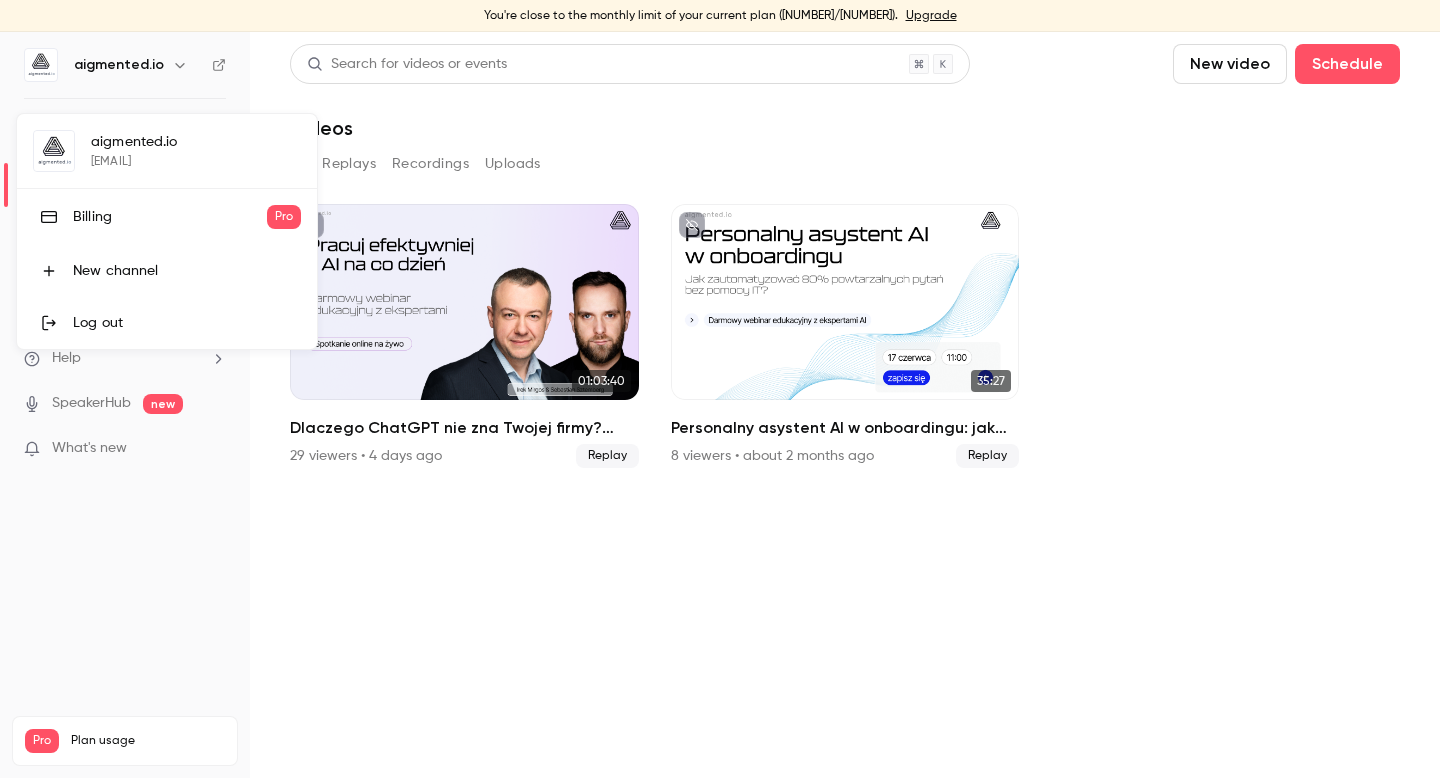 click on "Log out" at bounding box center (187, 323) 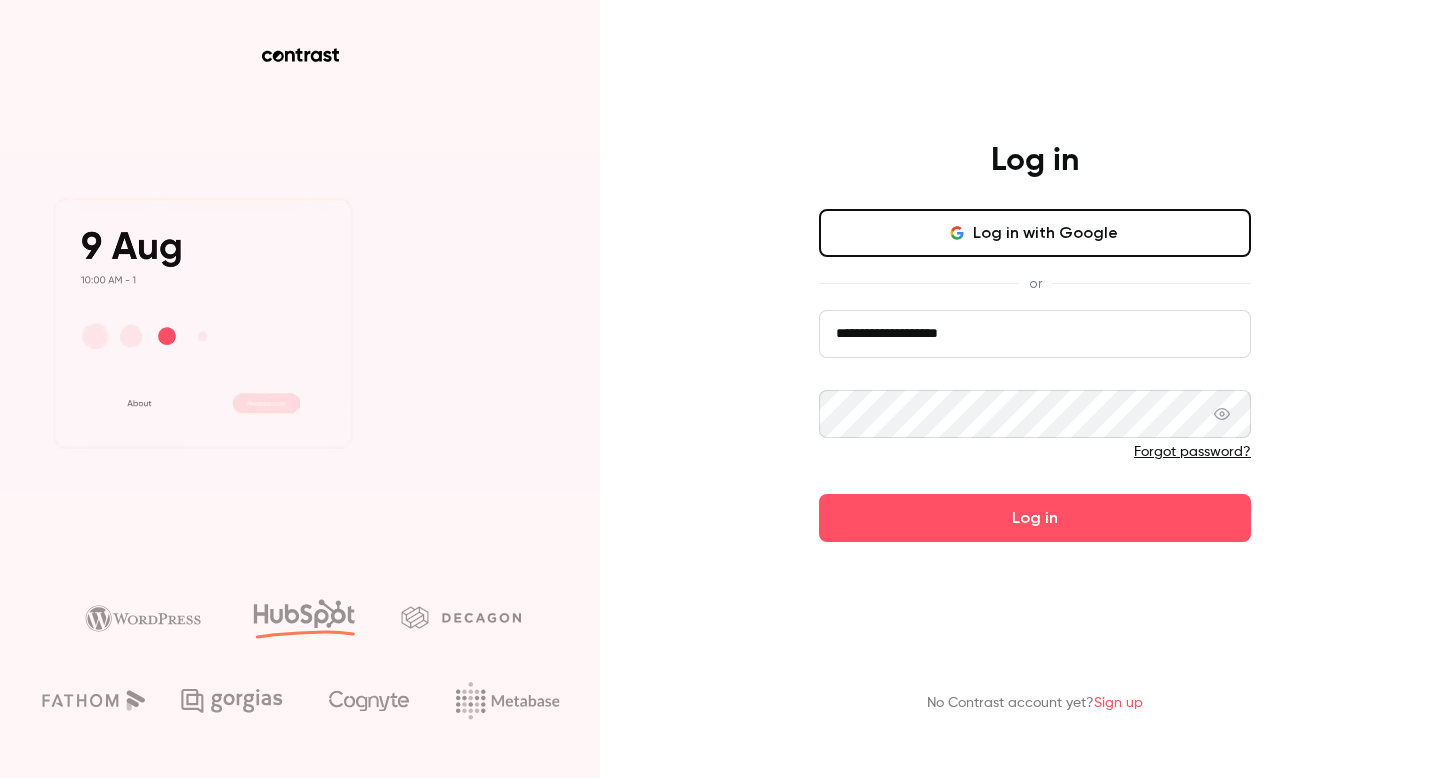 click on "**********" at bounding box center [1035, 334] 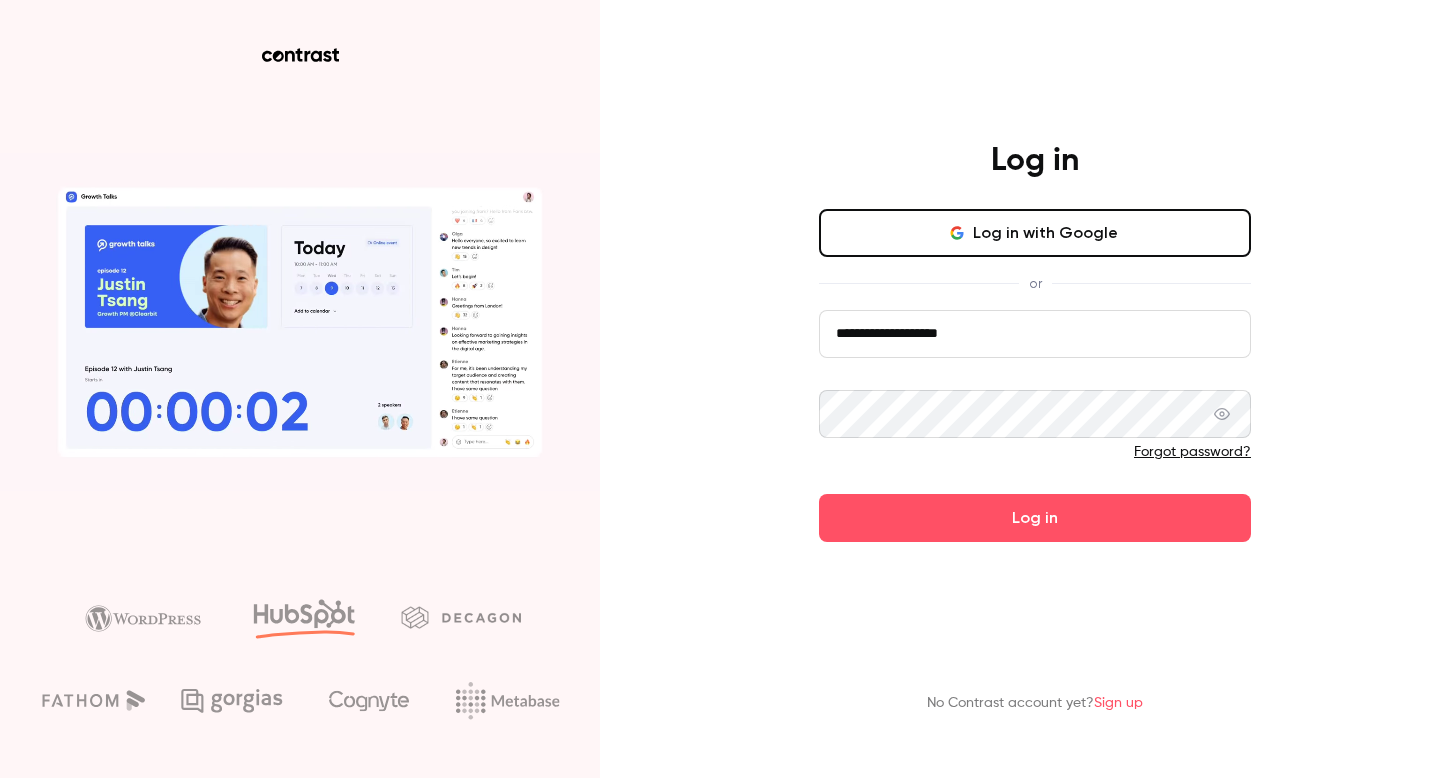 type on "**********" 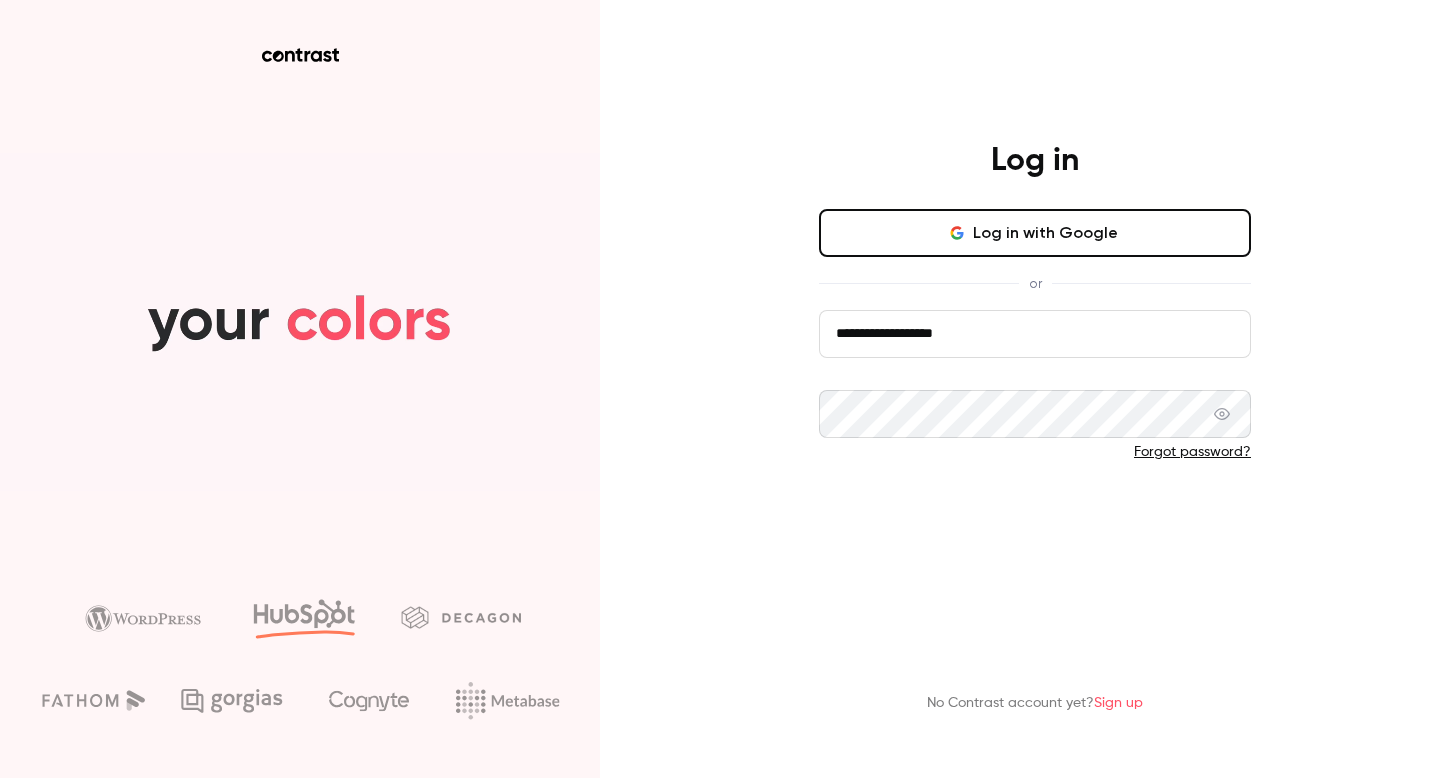 click on "Log in" at bounding box center (1035, 518) 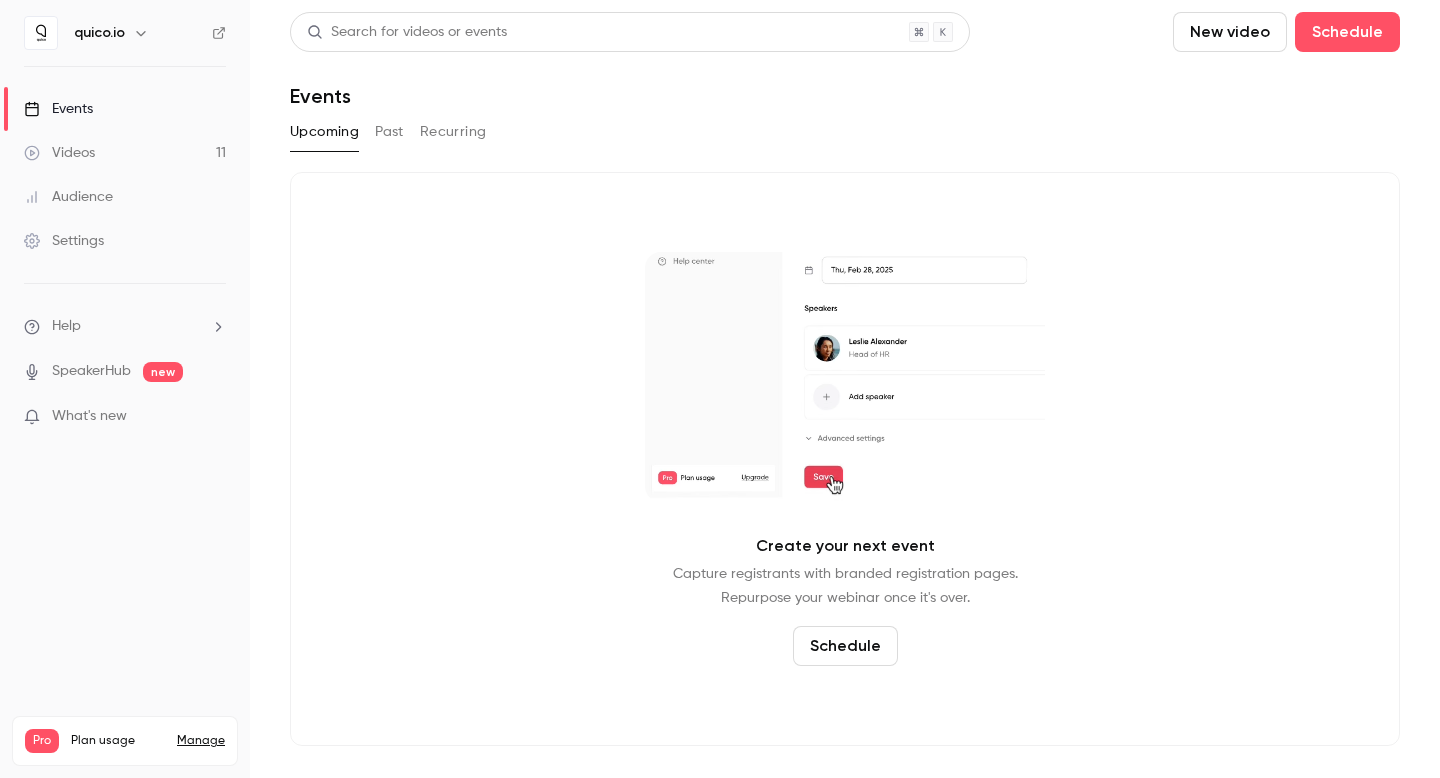 click on "Videos" at bounding box center (59, 153) 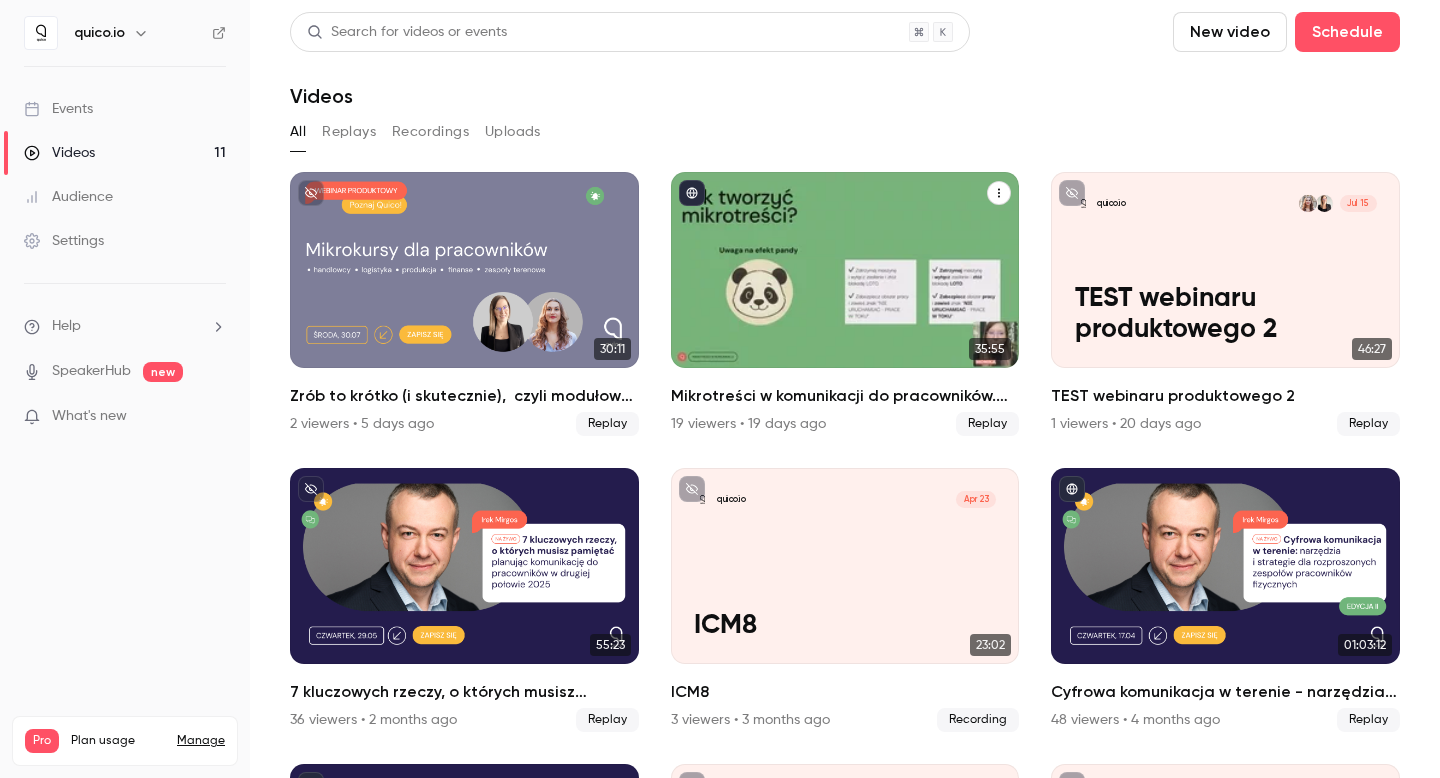 scroll, scrollTop: 13, scrollLeft: 0, axis: vertical 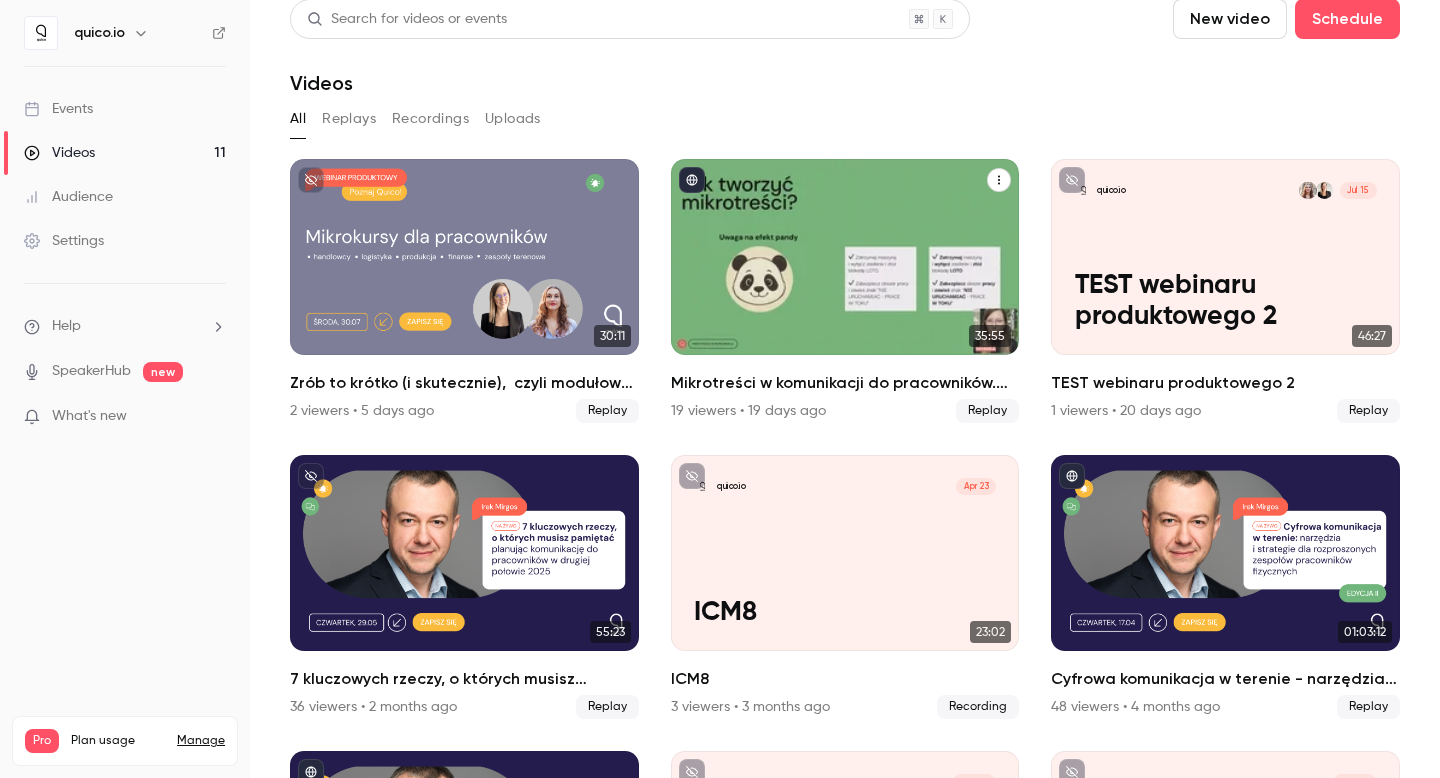 click on "Mikrotreści w komunikacji do pracowników. Jak porcjować wiedzę w komunikacji i szkoleniach?" at bounding box center [845, 383] 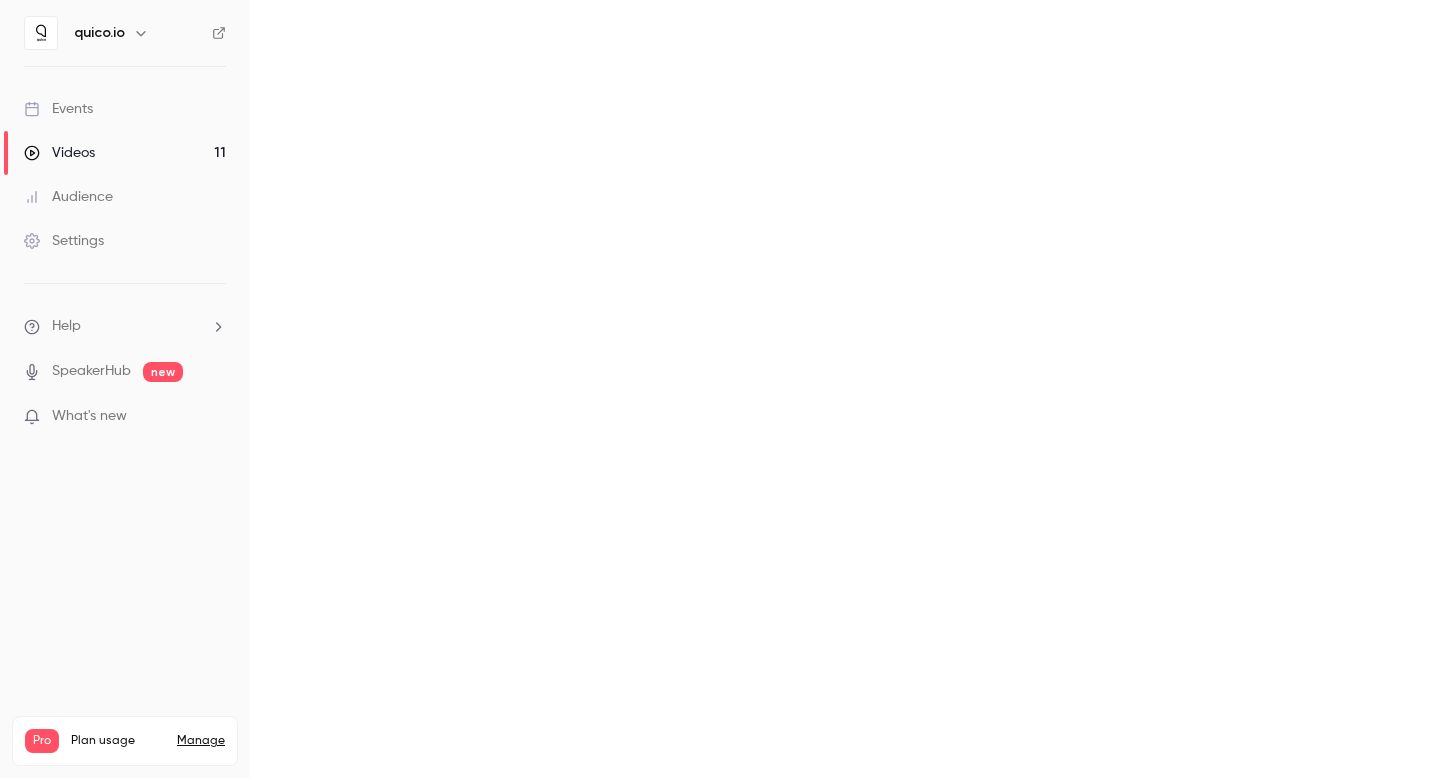 scroll, scrollTop: 0, scrollLeft: 0, axis: both 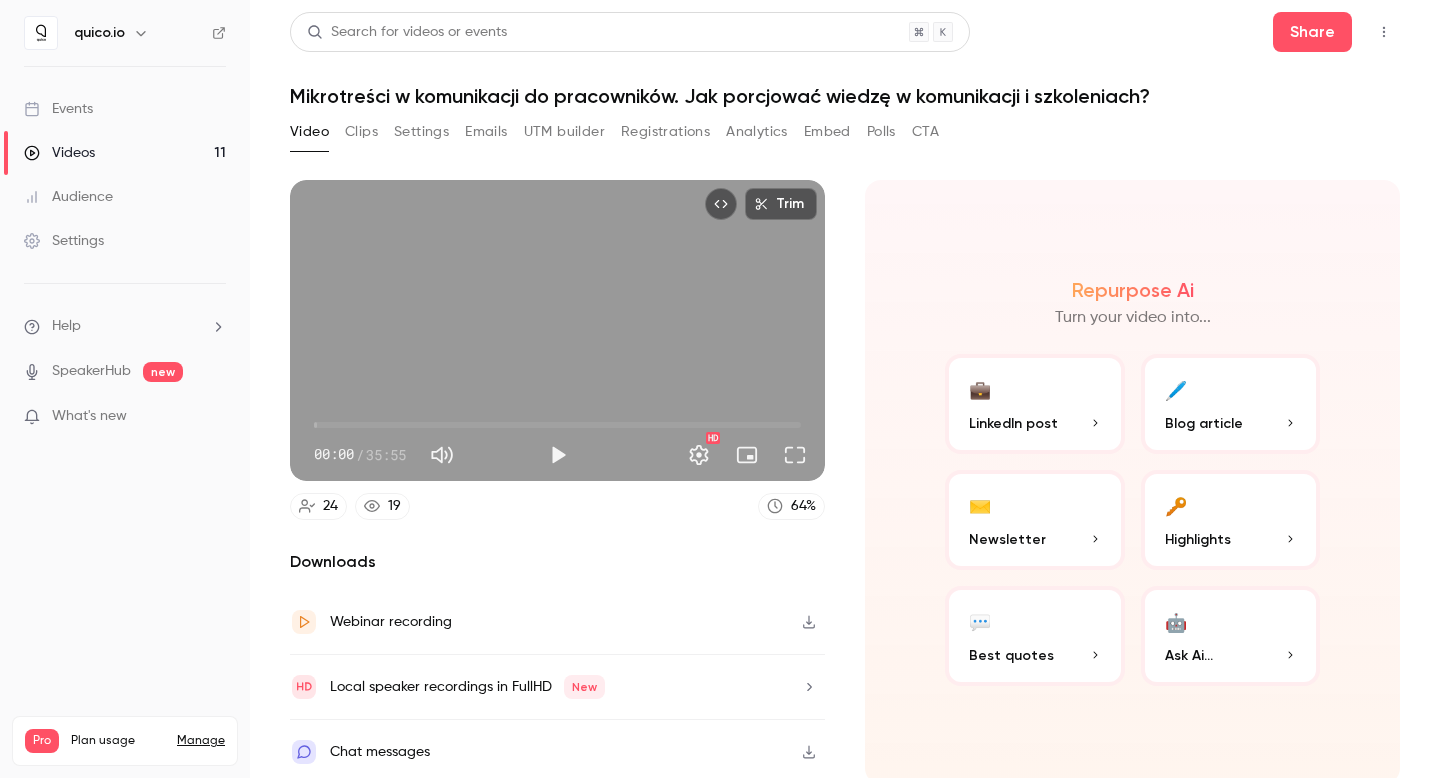 click at bounding box center [809, 622] 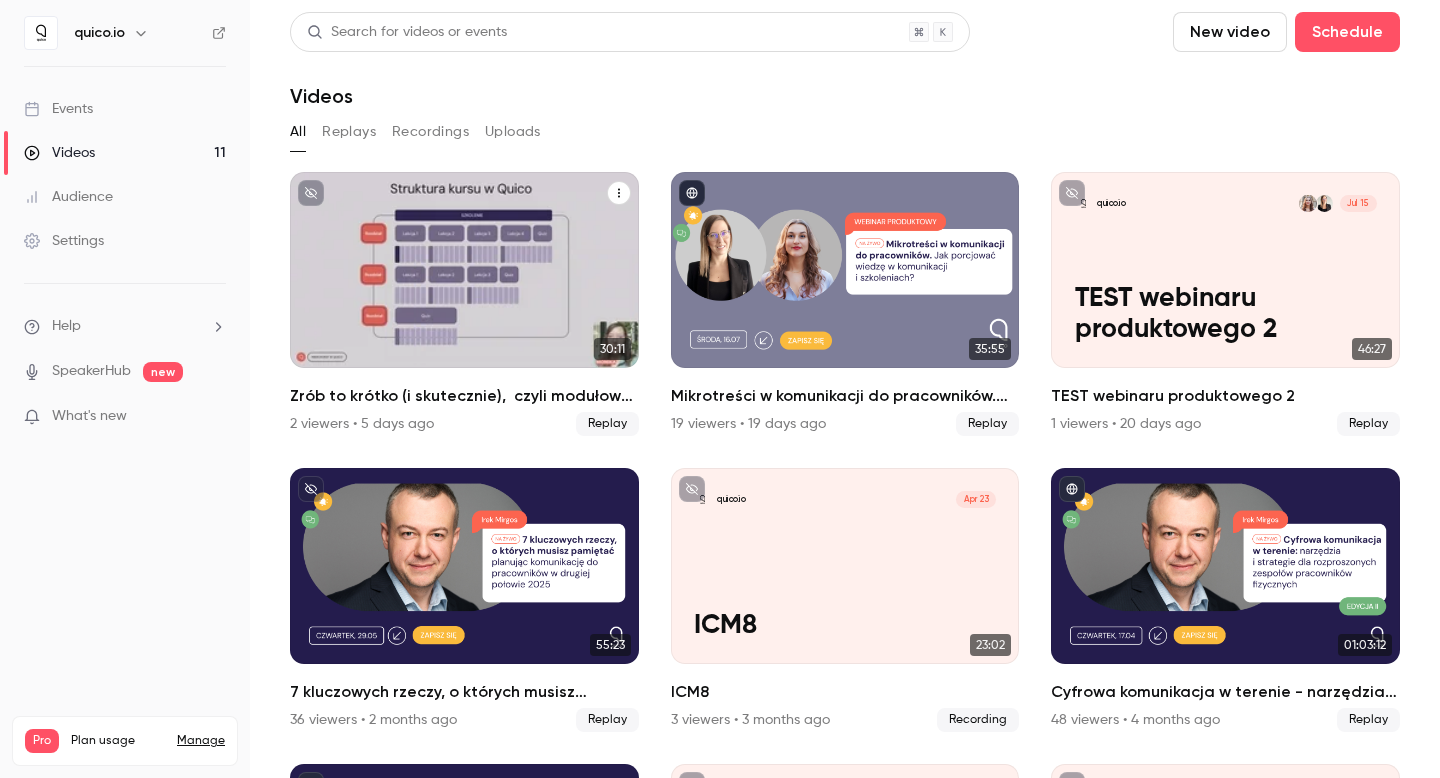 click on "Zrób to krótko (i skutecznie),  czyli modułowe kursy w Quico – o mikrotreściach w szkoleniach i kursach" at bounding box center (464, 396) 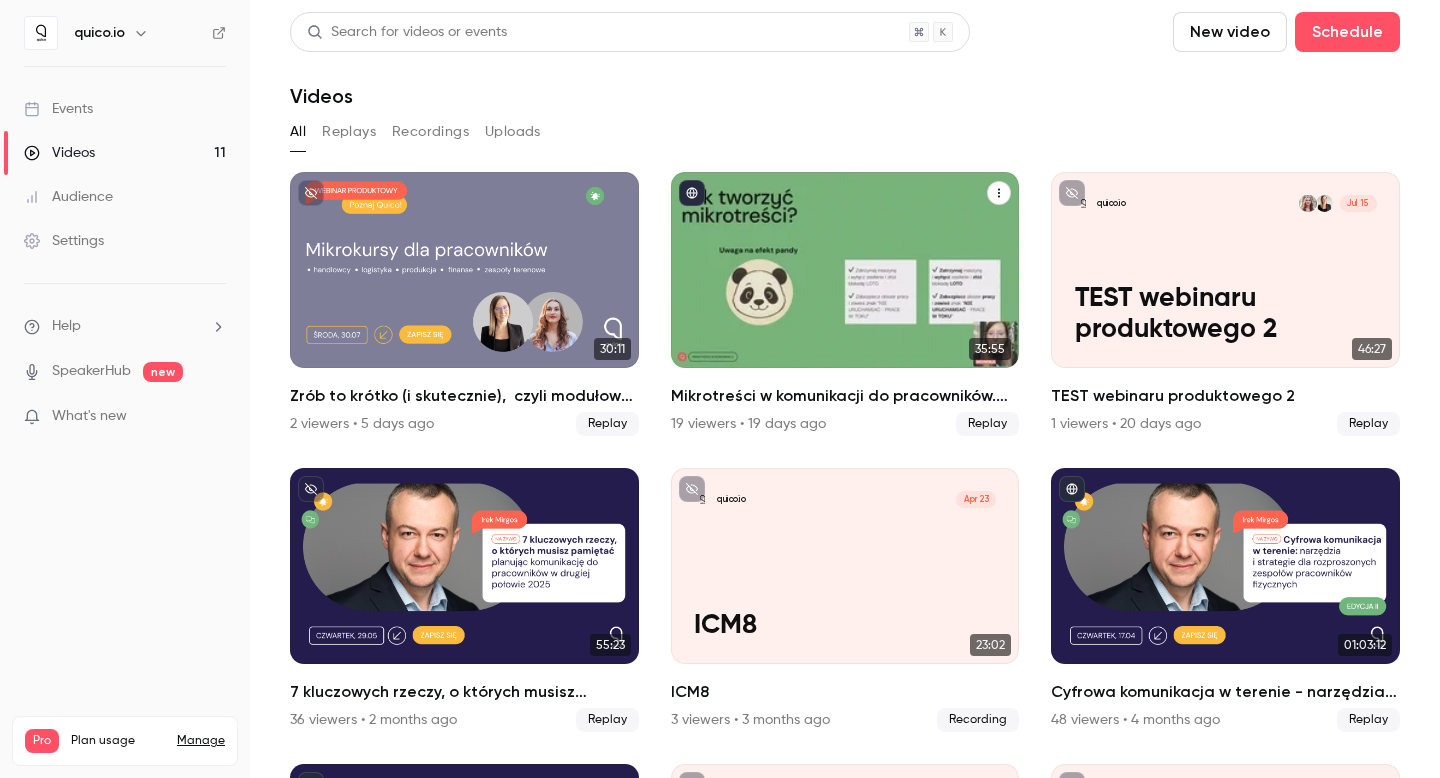 click on "Mikrotreści w komunikacji do pracowników. Jak porcjować wiedzę w komunikacji i szkoleniach?" at bounding box center [845, 396] 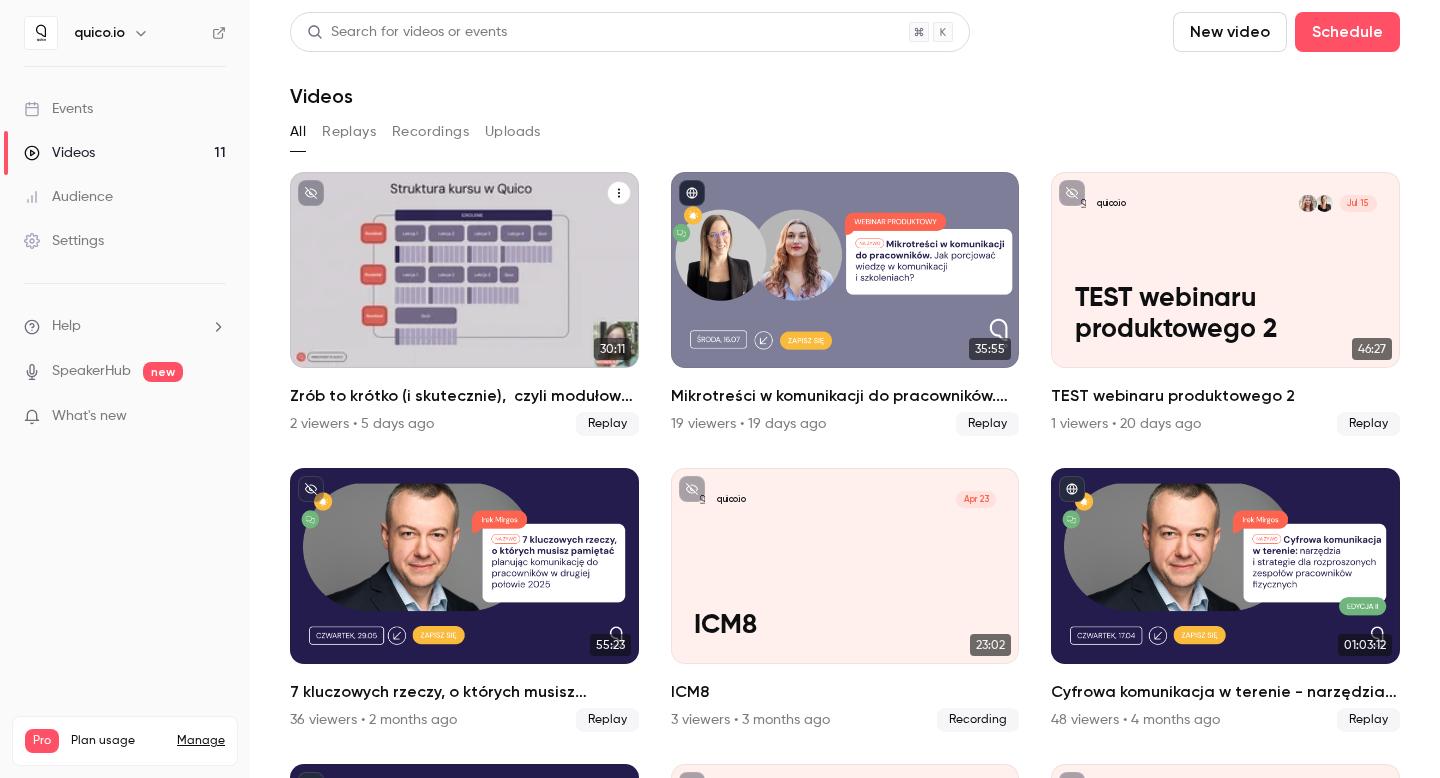 click on "Zrób to krótko (i skutecznie),  czyli modułowe kursy w Quico – o mikrotreściach w szkoleniach i kursach" at bounding box center (464, 396) 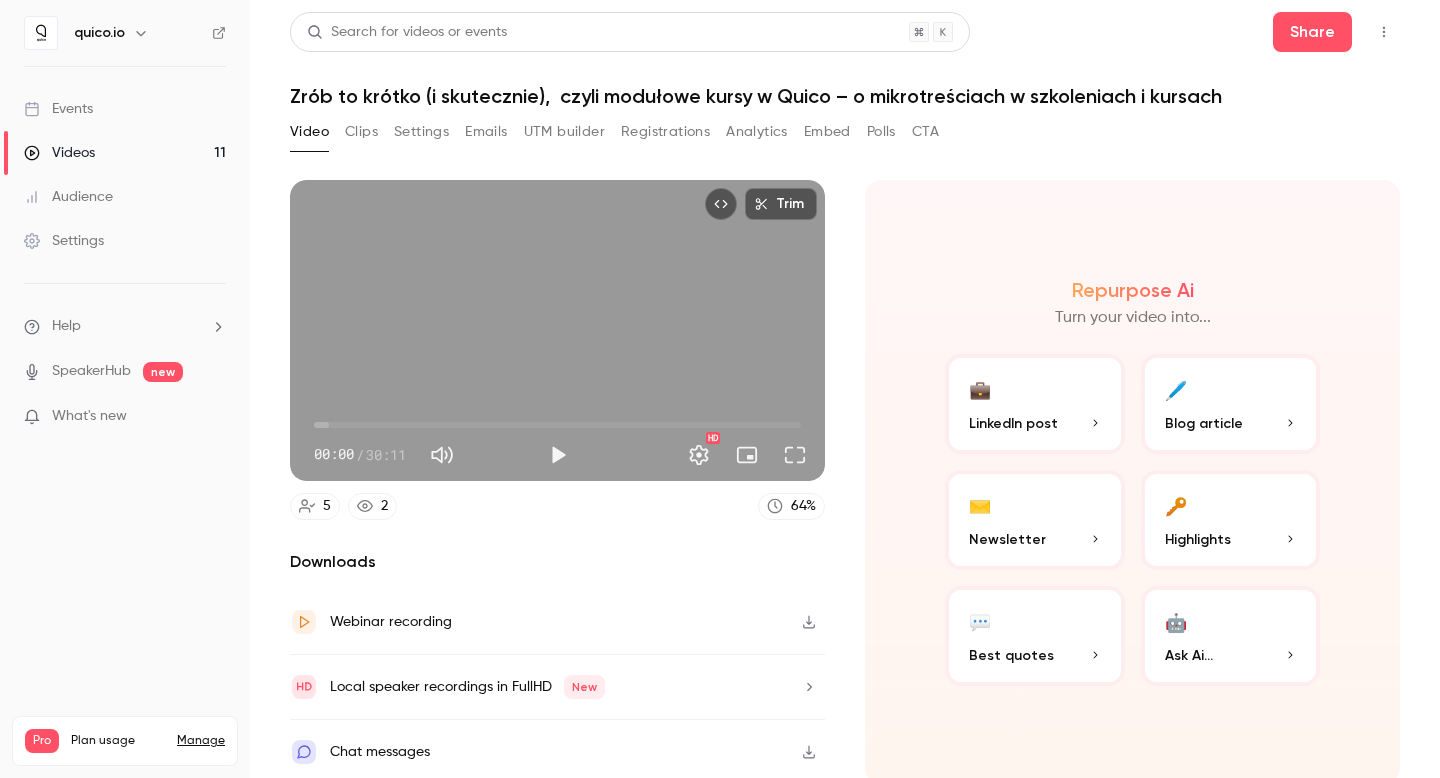 click on "Downloads" at bounding box center [557, 562] 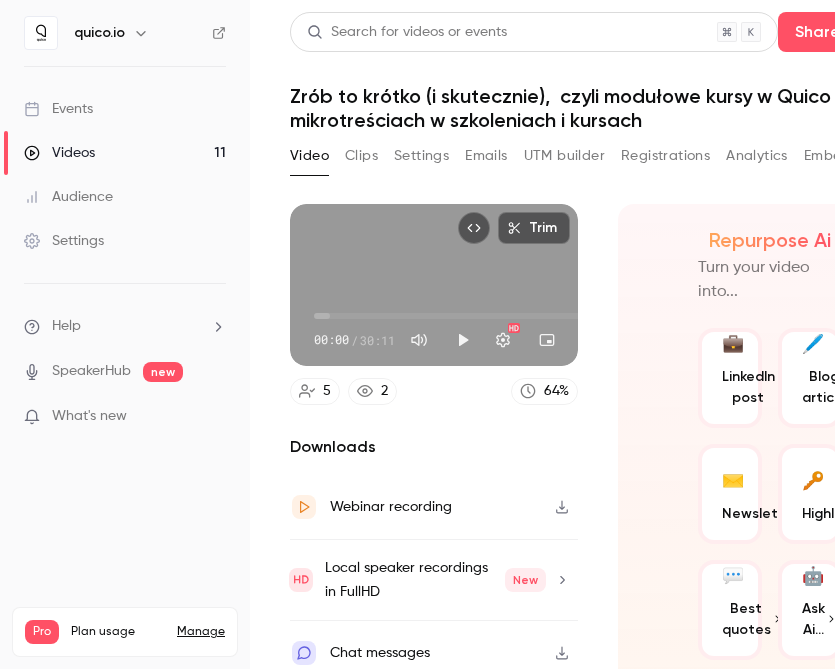 click 